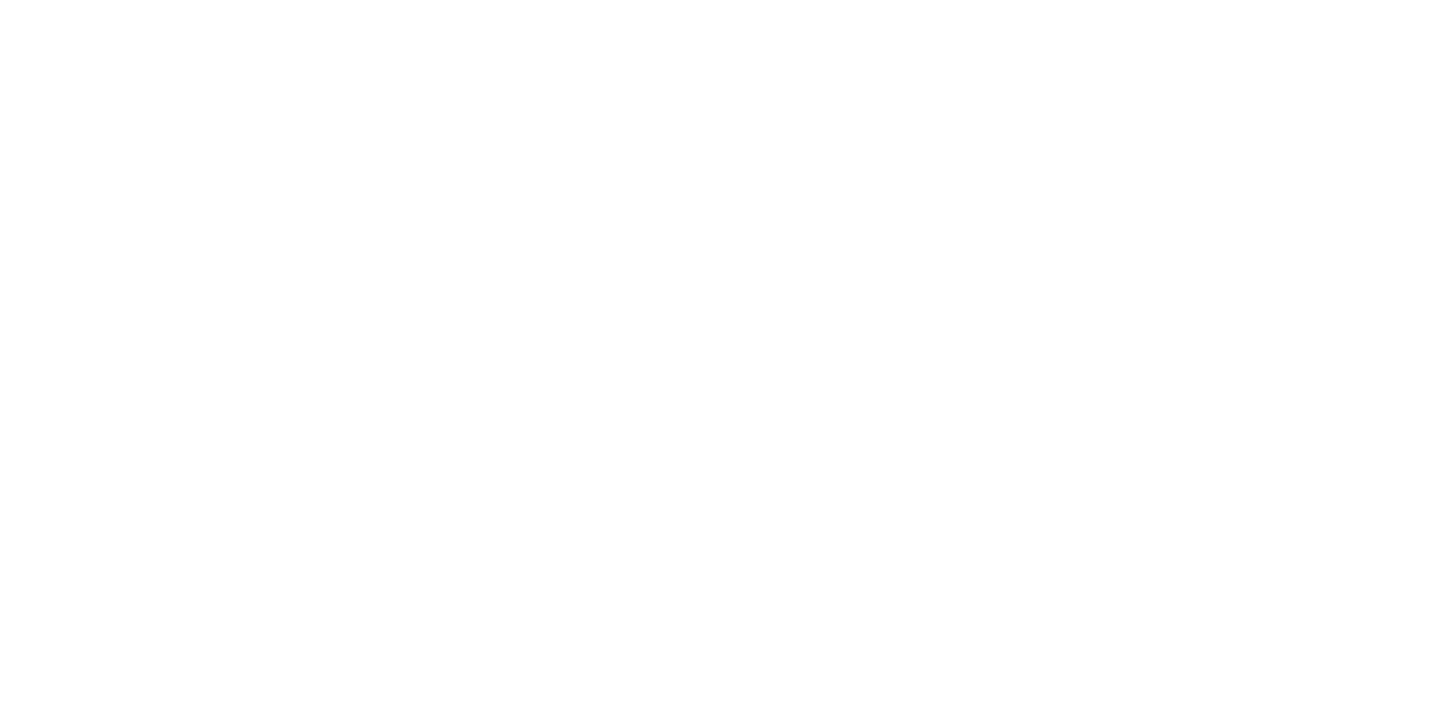 scroll, scrollTop: 0, scrollLeft: 0, axis: both 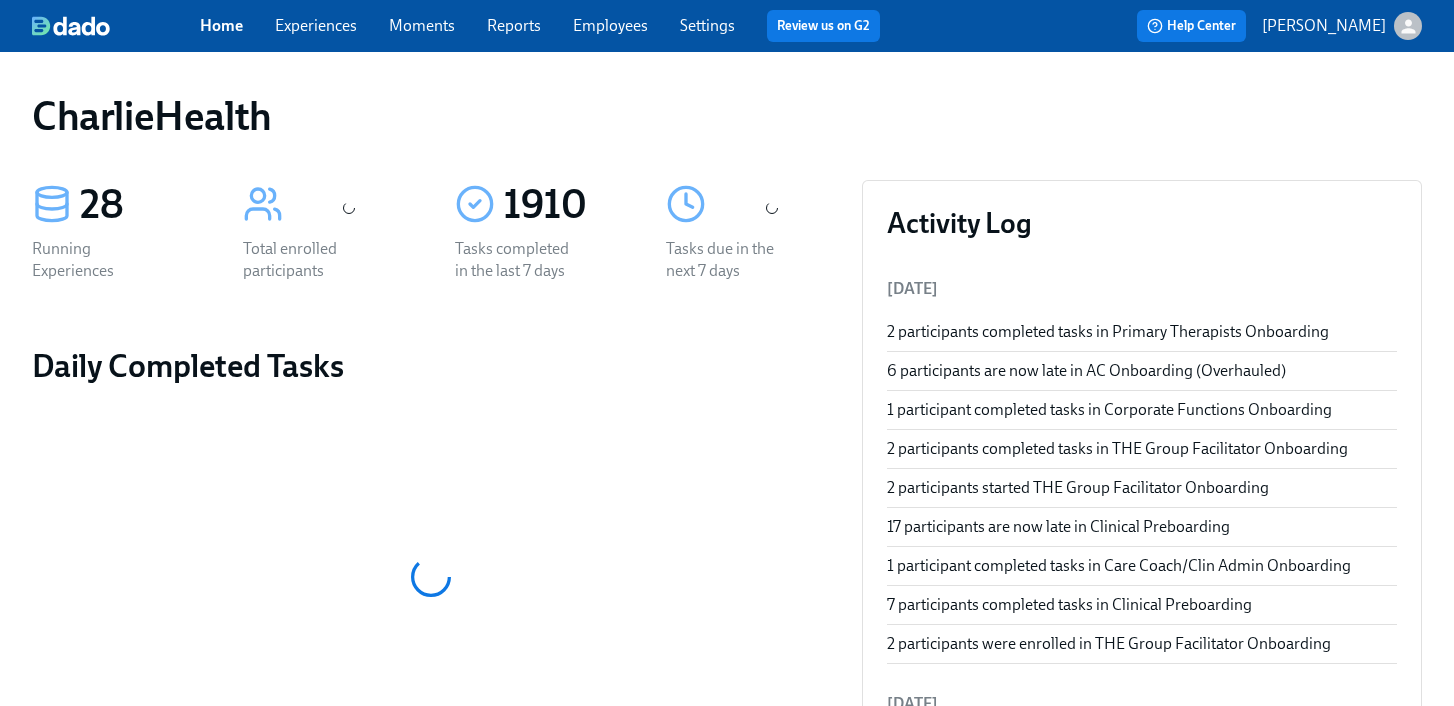 click on "Moments" at bounding box center [422, 25] 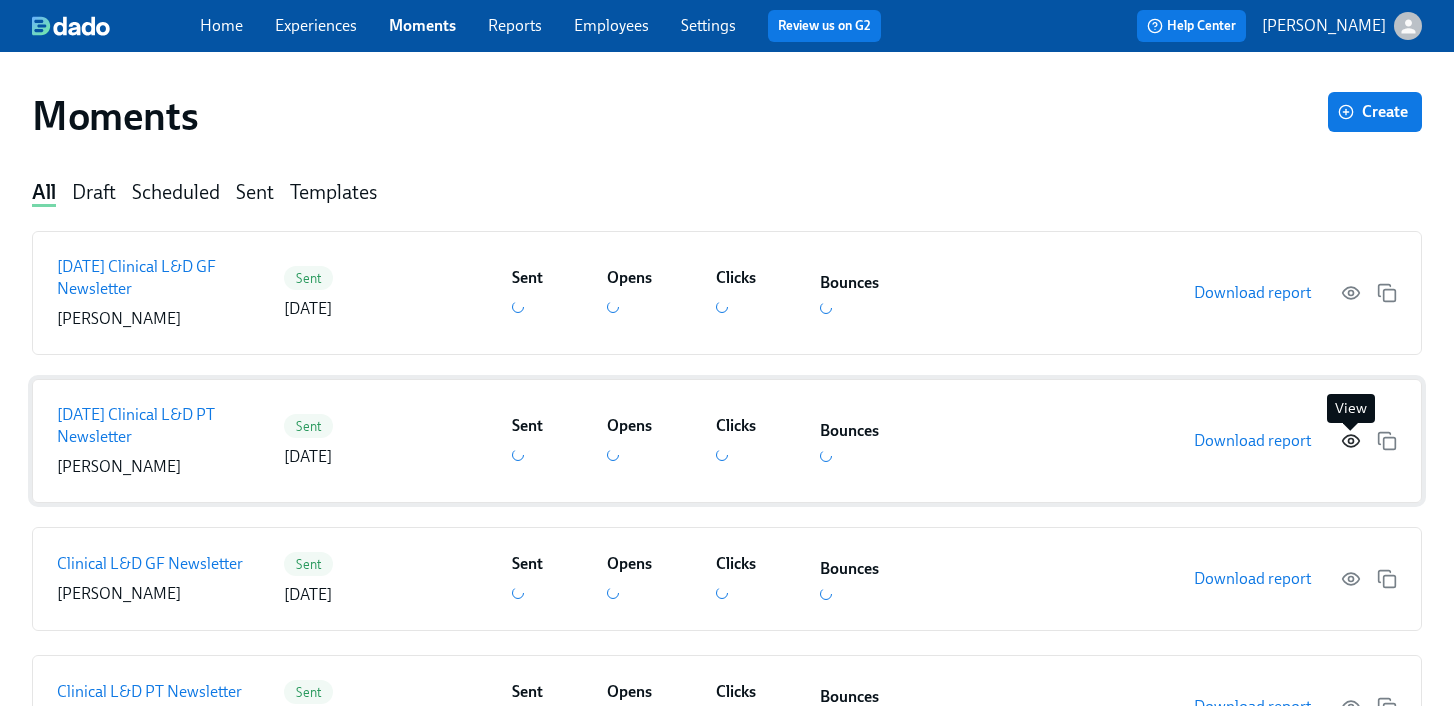 click 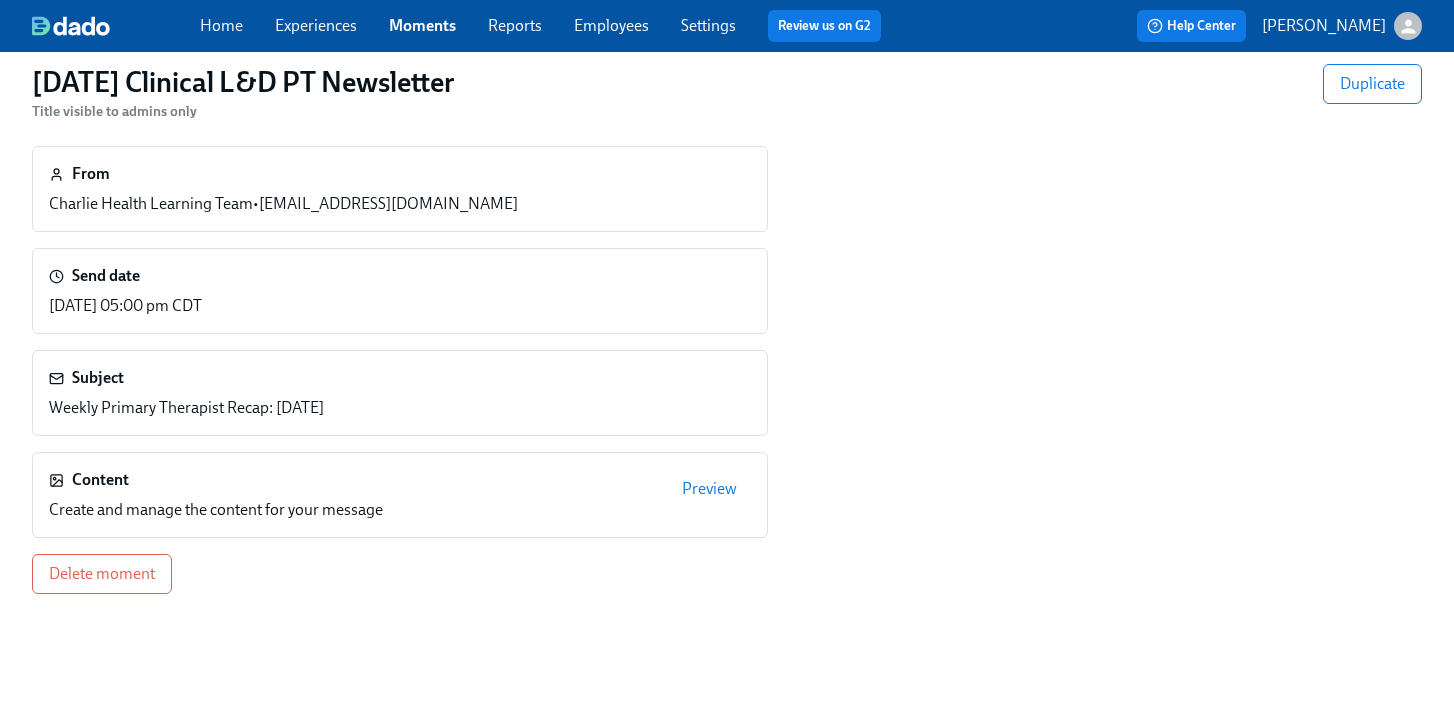 click on "Preview" at bounding box center (709, 489) 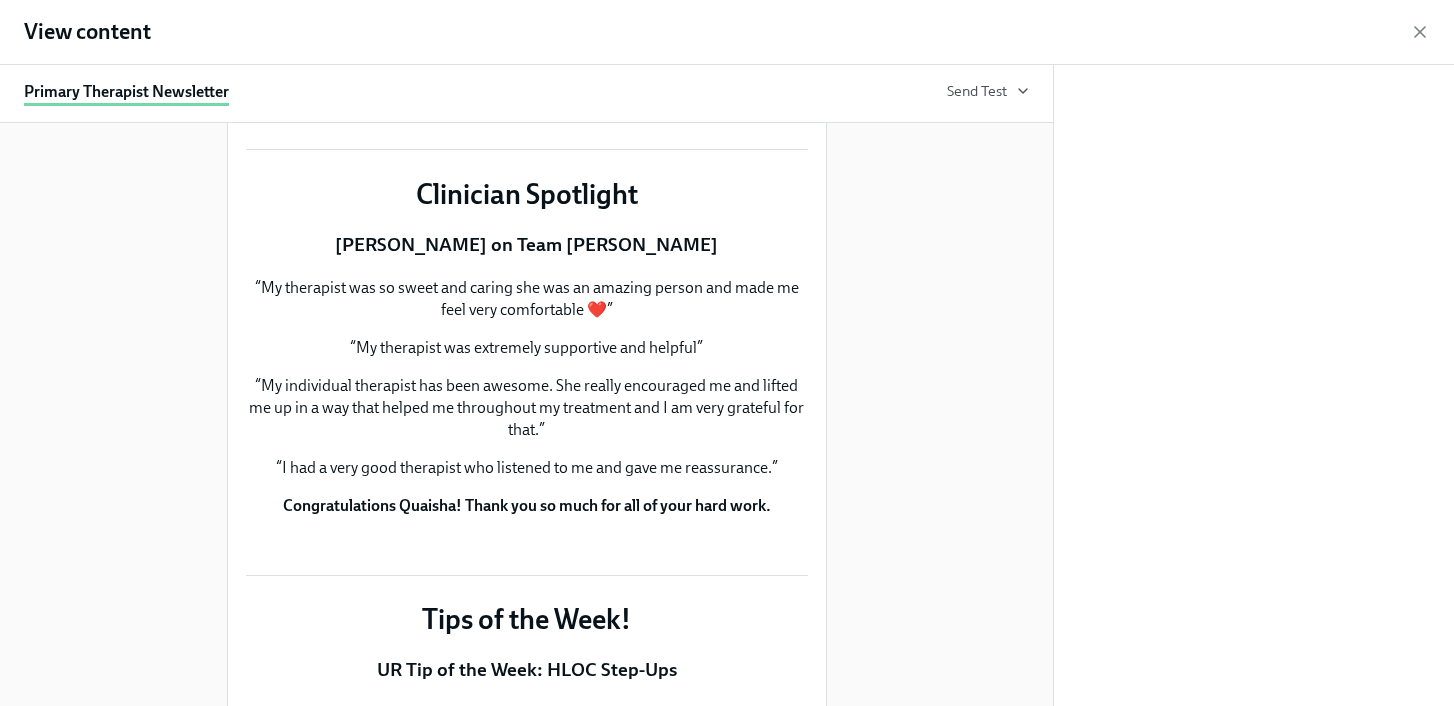 scroll, scrollTop: 387, scrollLeft: 0, axis: vertical 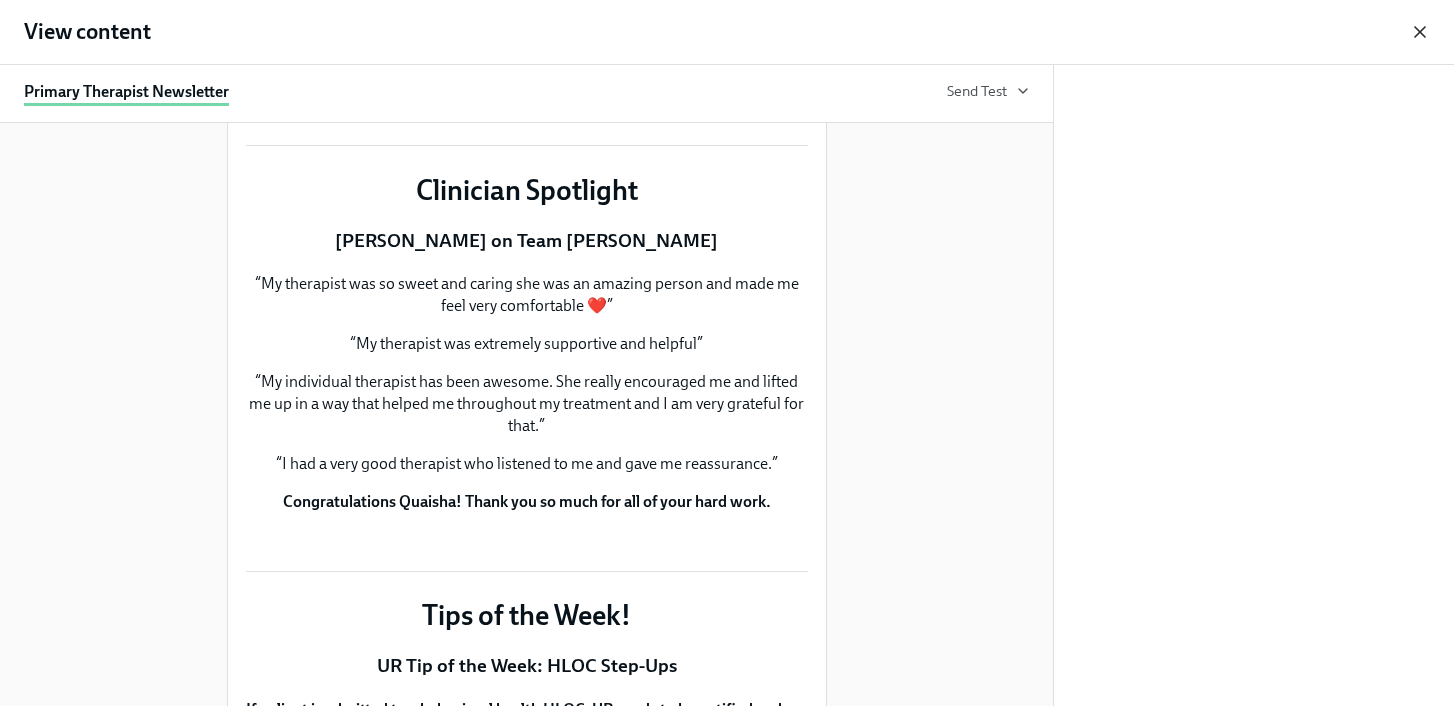 click 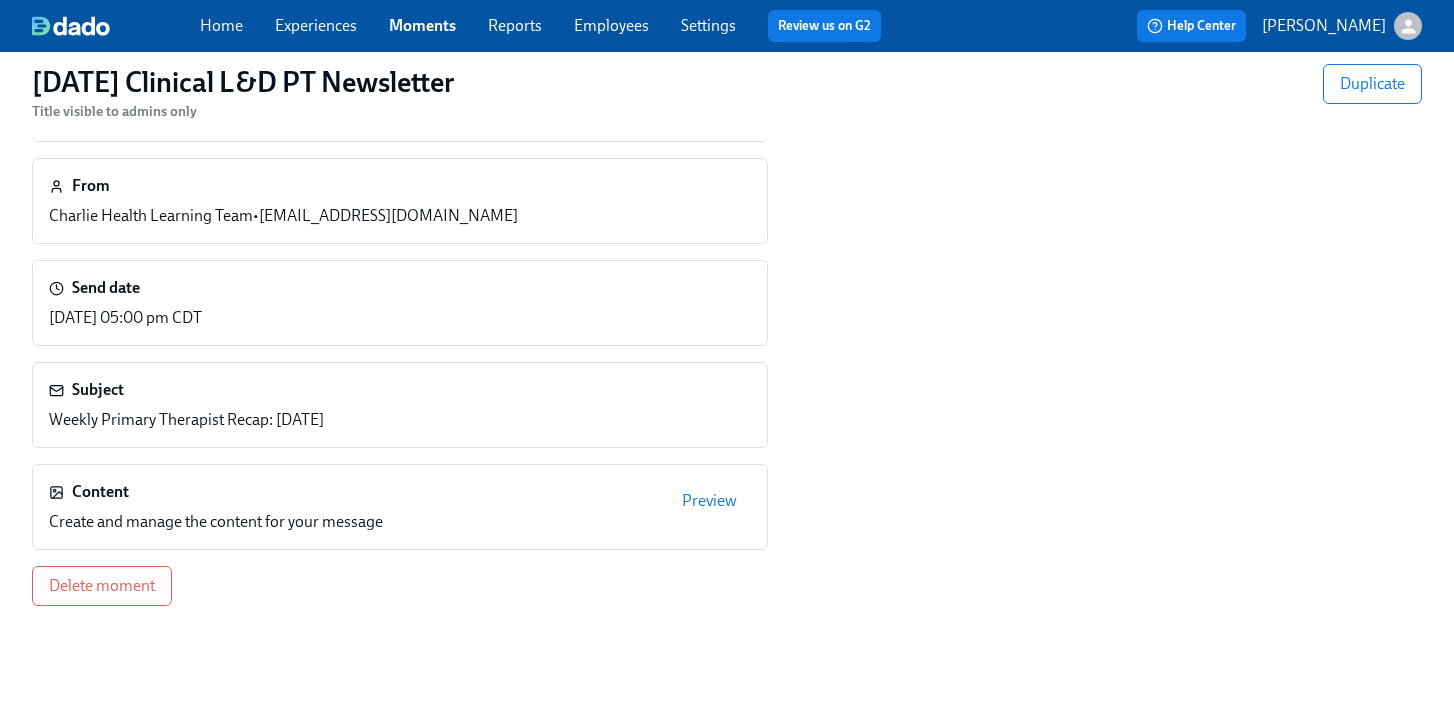 click on "Moments" at bounding box center [422, 25] 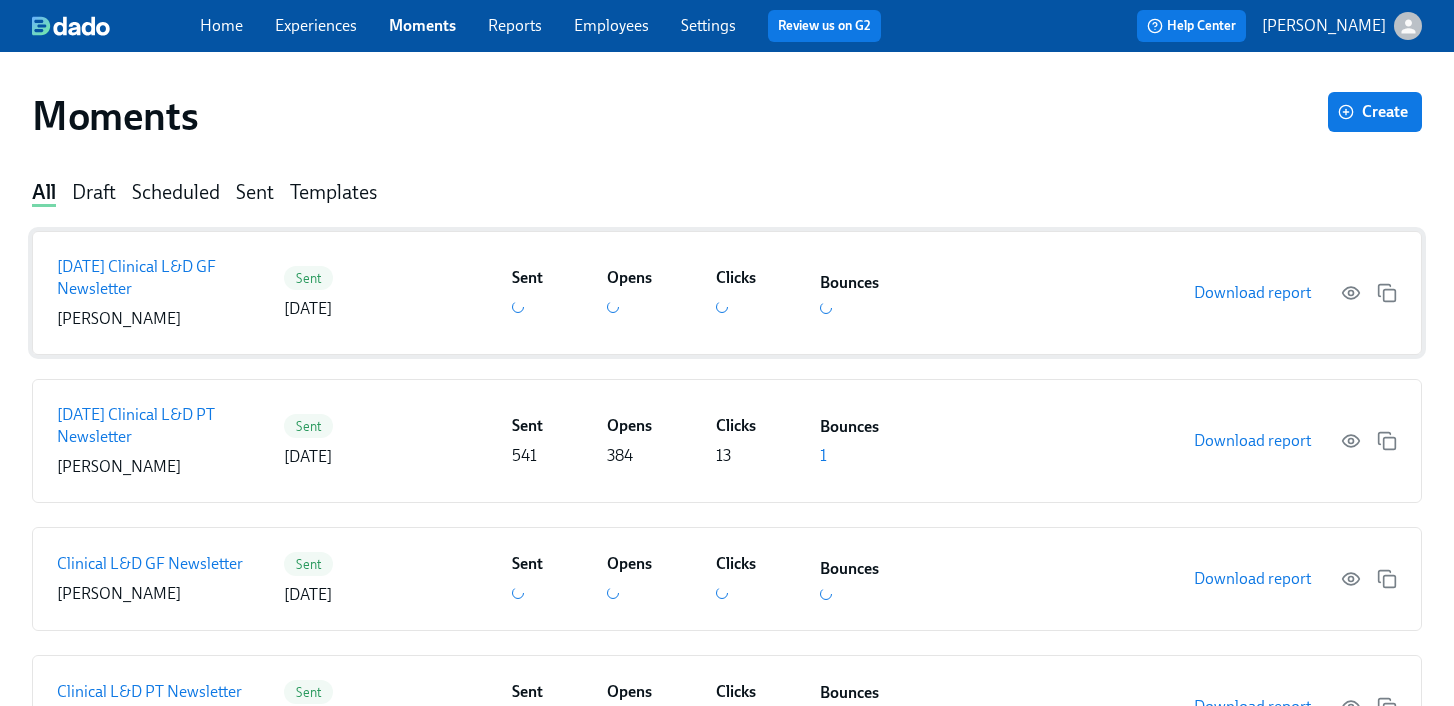 click on "Download report" at bounding box center [1252, 293] 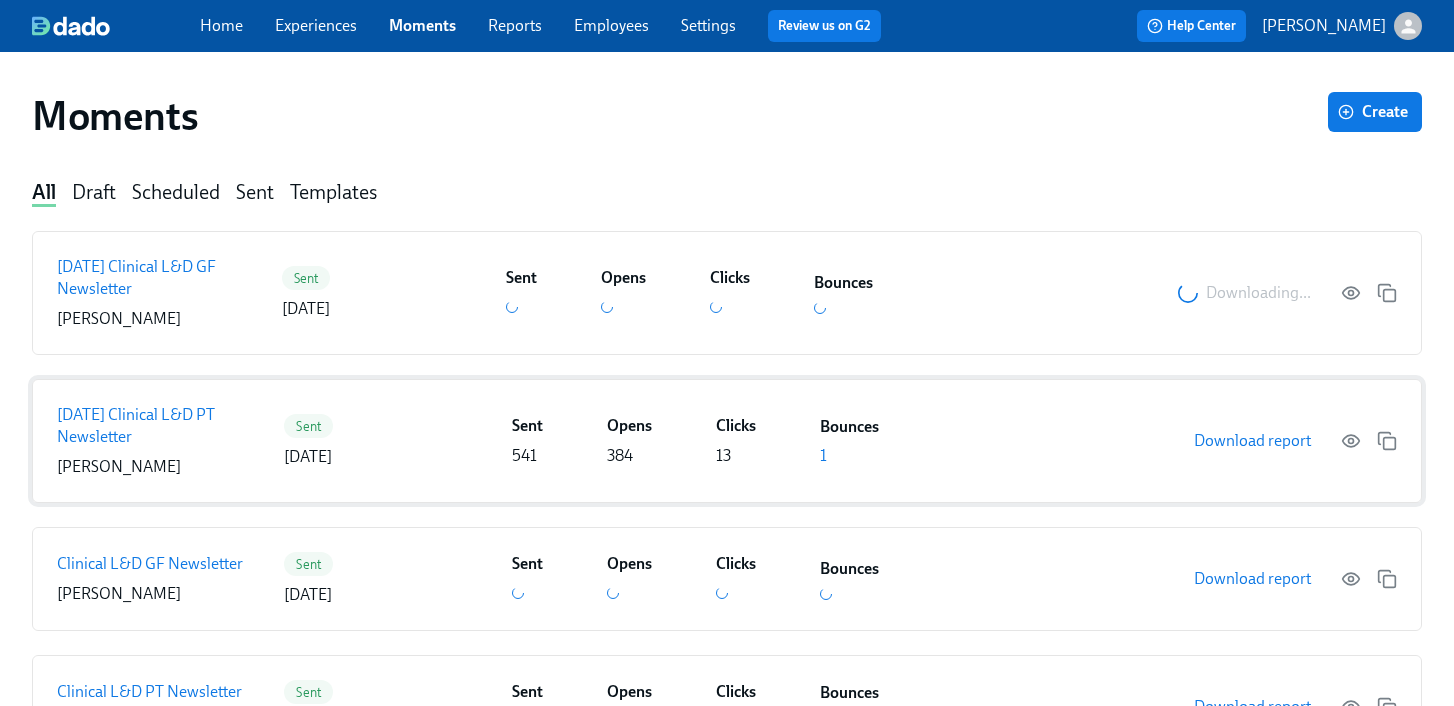 click on "Download report" at bounding box center [1252, 441] 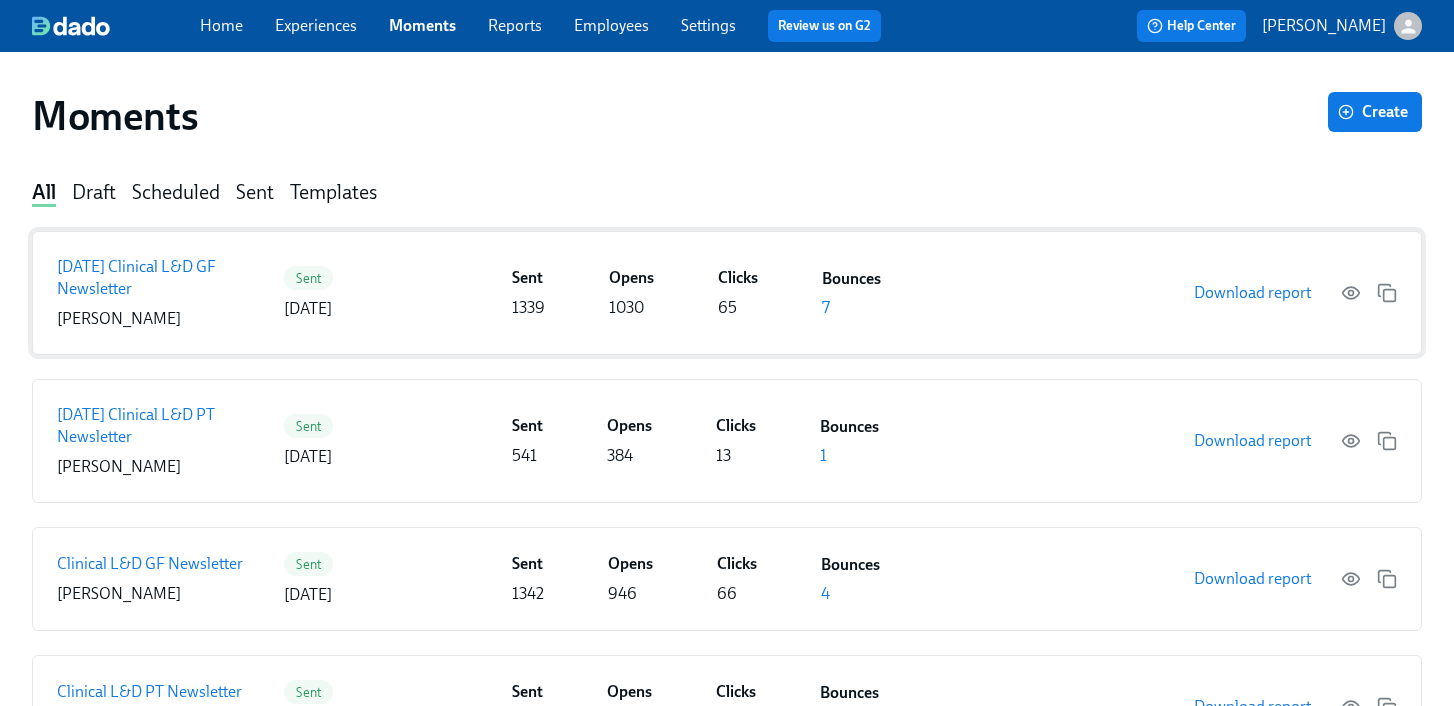 click on "Download report" at bounding box center [1252, 293] 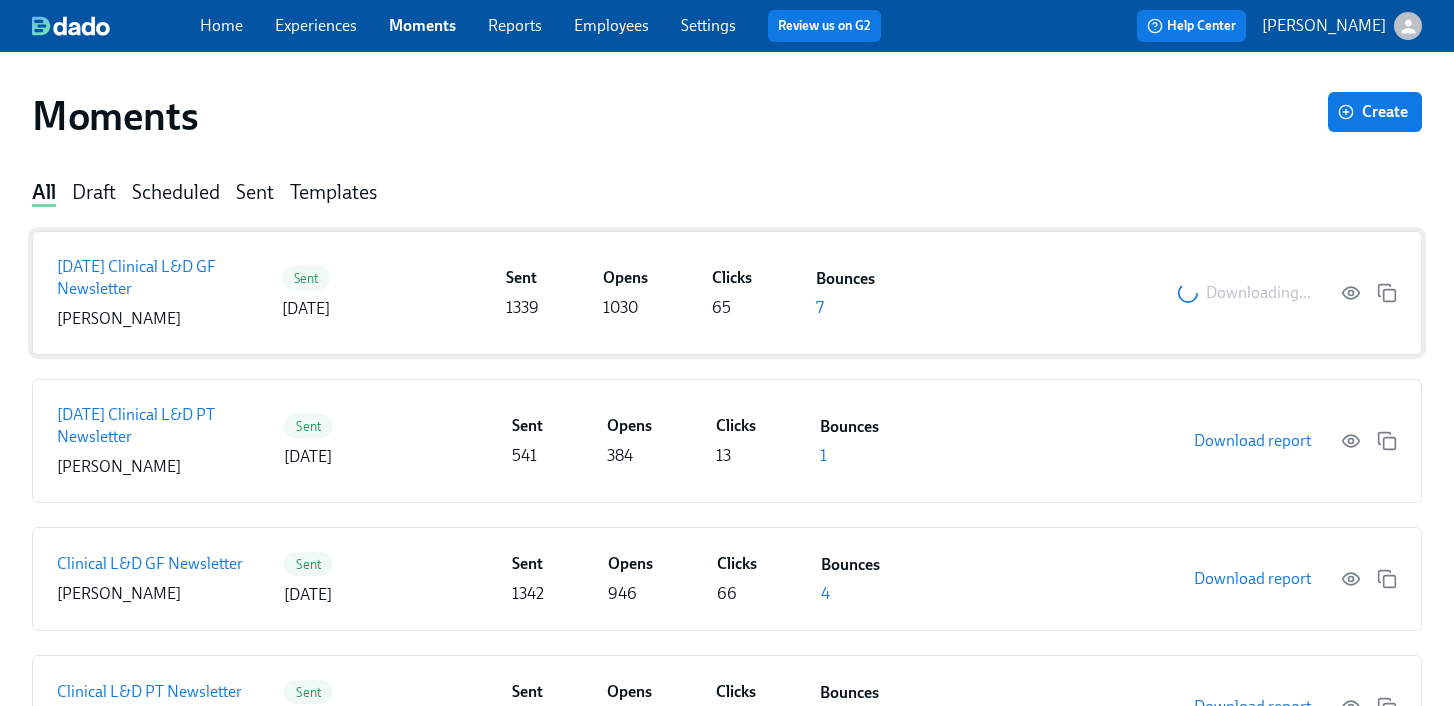click on "[DATE] Clinical L&D GF Newsletter [PERSON_NAME] Sent [DATE] Sent 1339 Opens 1030 Clicks 65 Bounces 7   Downloading..." at bounding box center (727, 293) 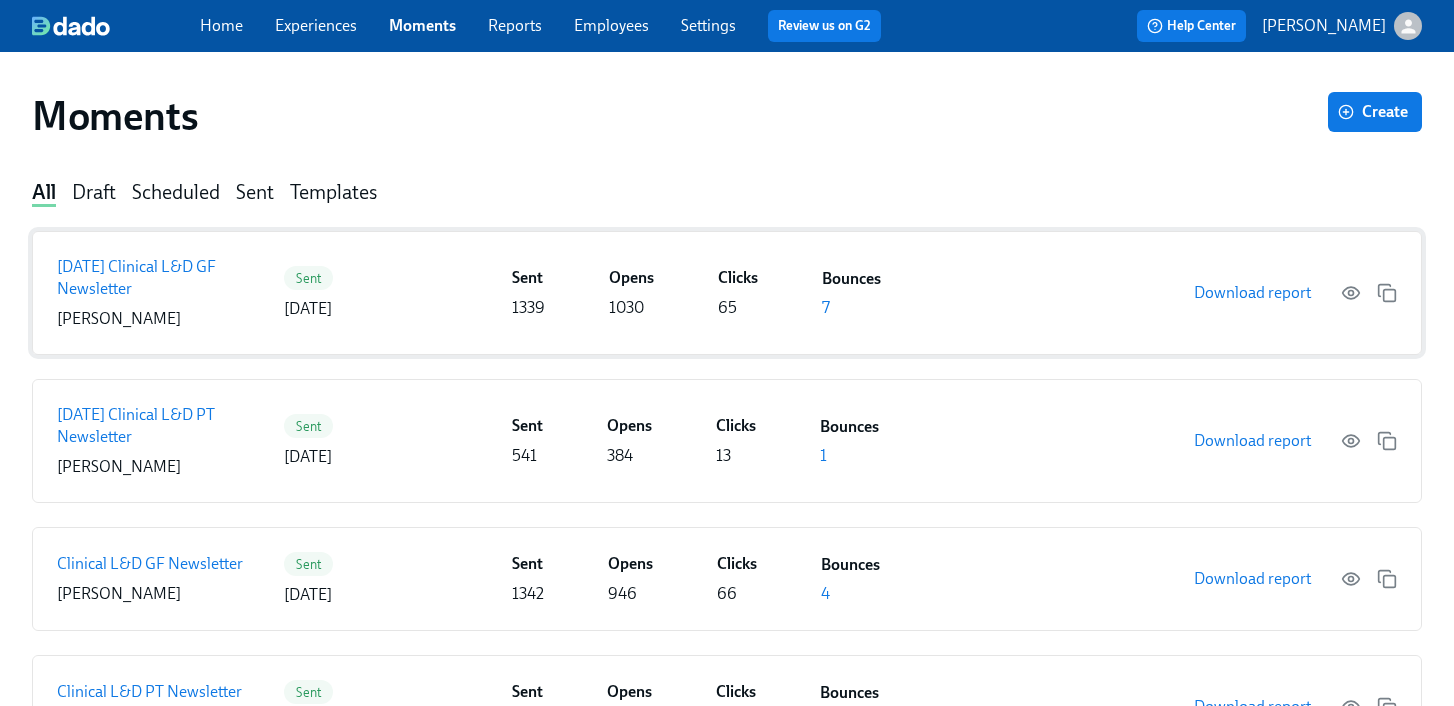 click on "Download report" at bounding box center (1252, 293) 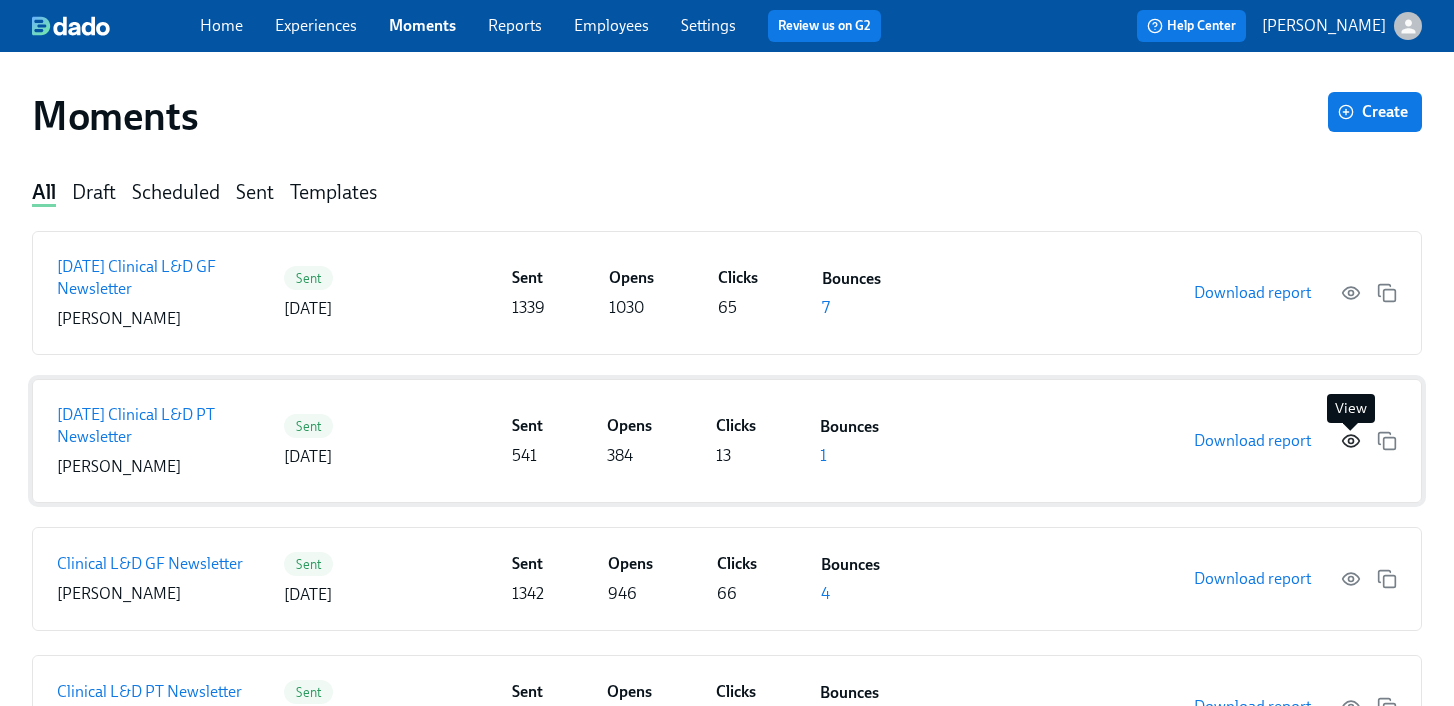 click 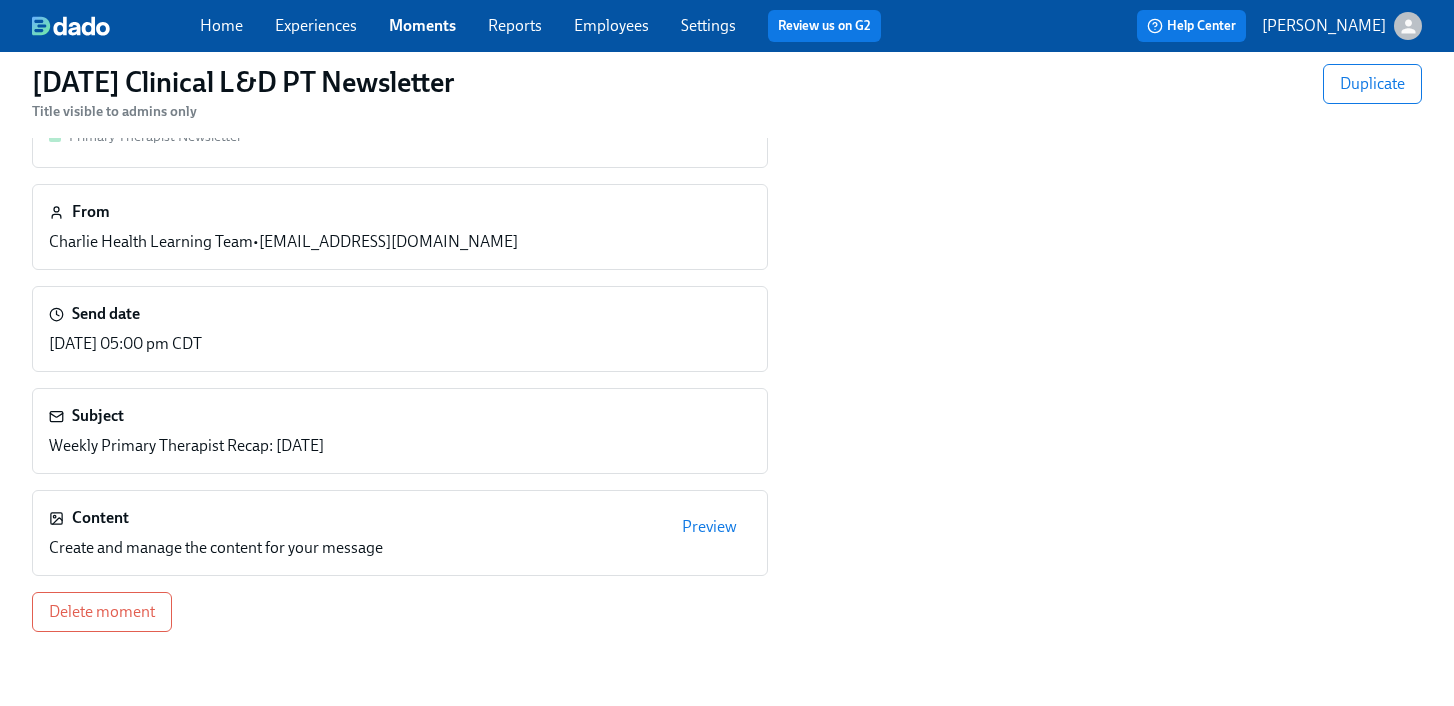 scroll, scrollTop: 190, scrollLeft: 0, axis: vertical 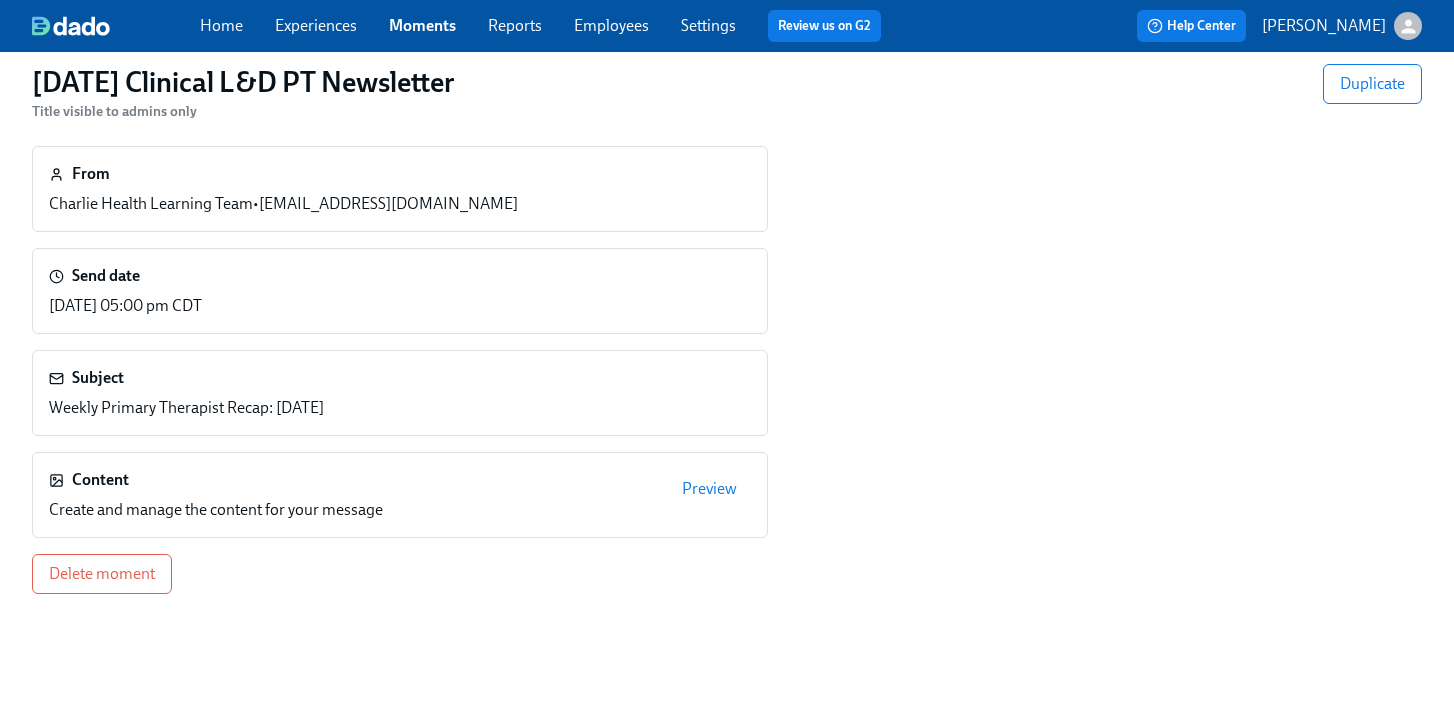 click on "Preview" at bounding box center [709, 489] 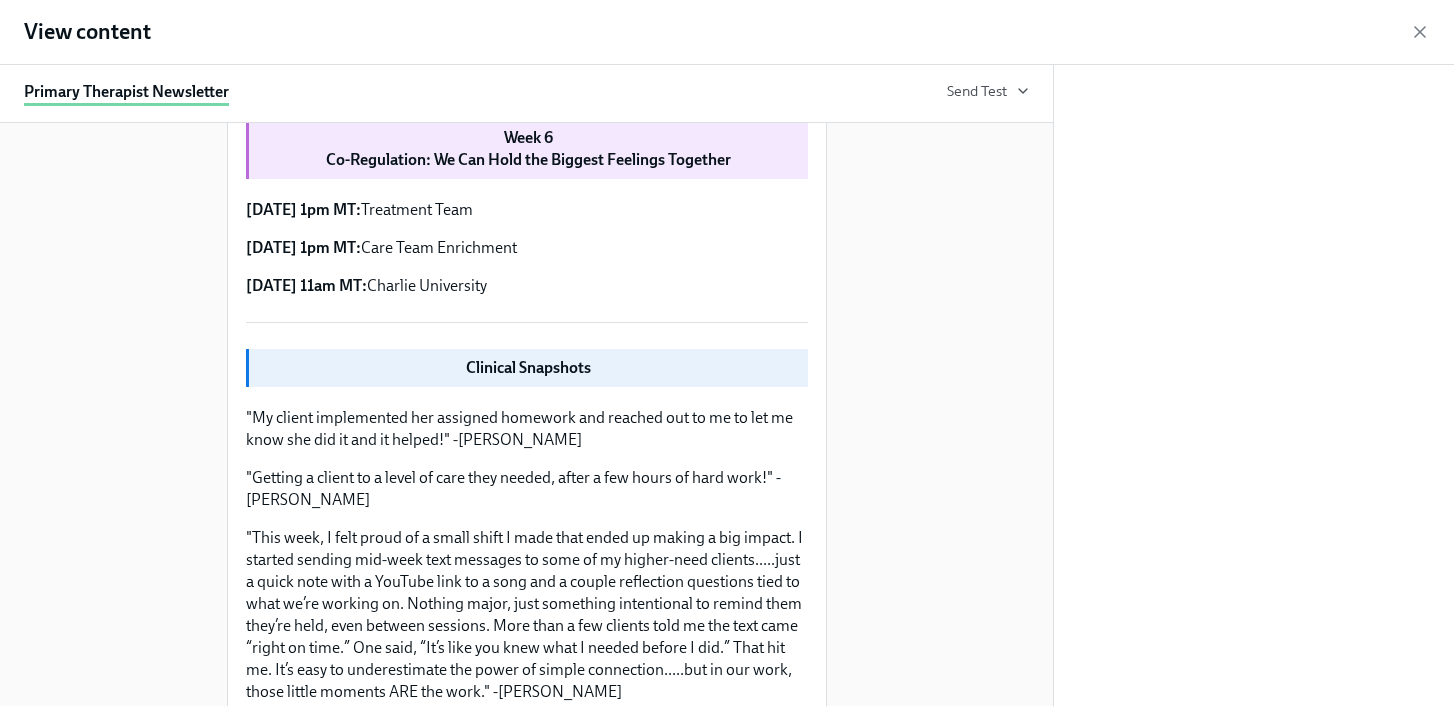 scroll, scrollTop: 2794, scrollLeft: 0, axis: vertical 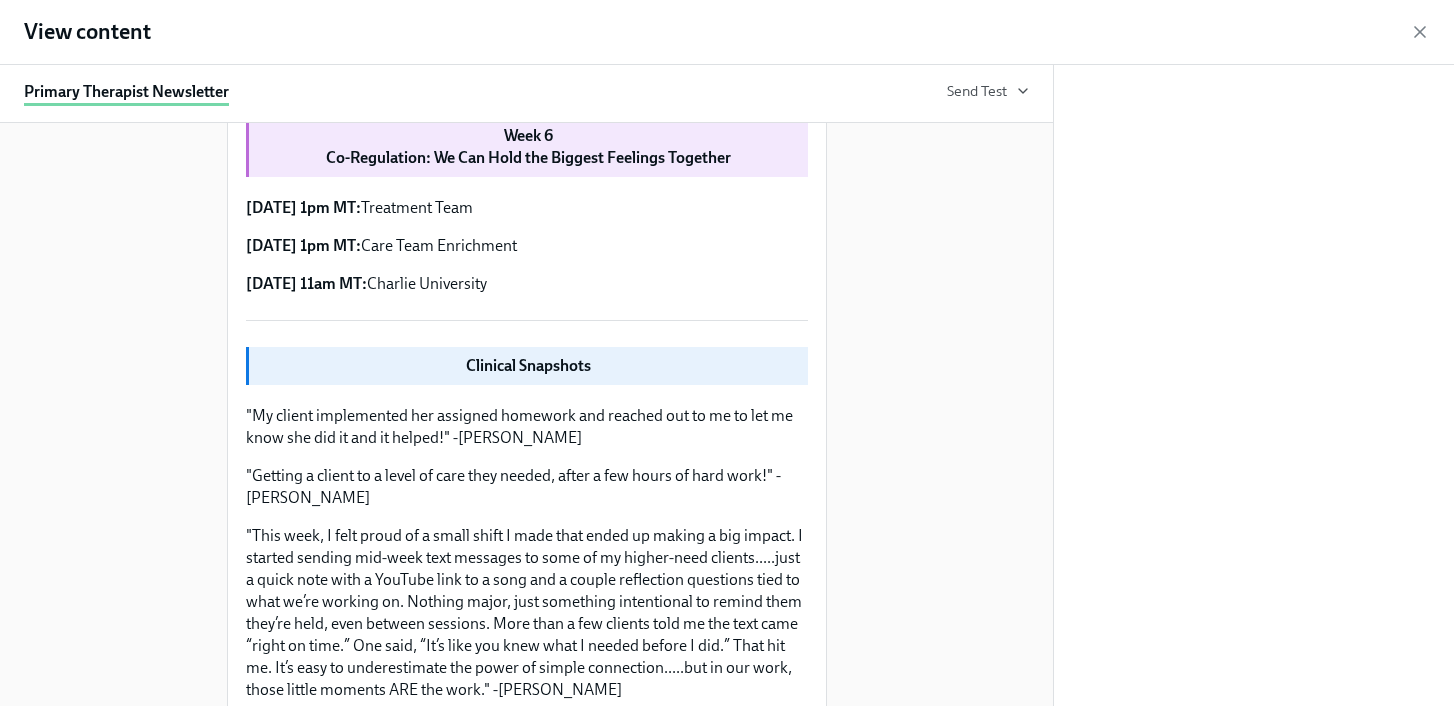 click on "⭐  New Age Expansion Courses Available ⭐
[MEDICAL_DATA] with Adults Ages [DEMOGRAPHIC_DATA]
DBT with Adults Ages [DEMOGRAPHIC_DATA] (optional)
📍Docebo → “My Courses and Learning Plans”
‼️Deadline:  [DATE]
For more information and resources on the Age Expansion, please refer to the Confluence page below!" at bounding box center (527, -402) 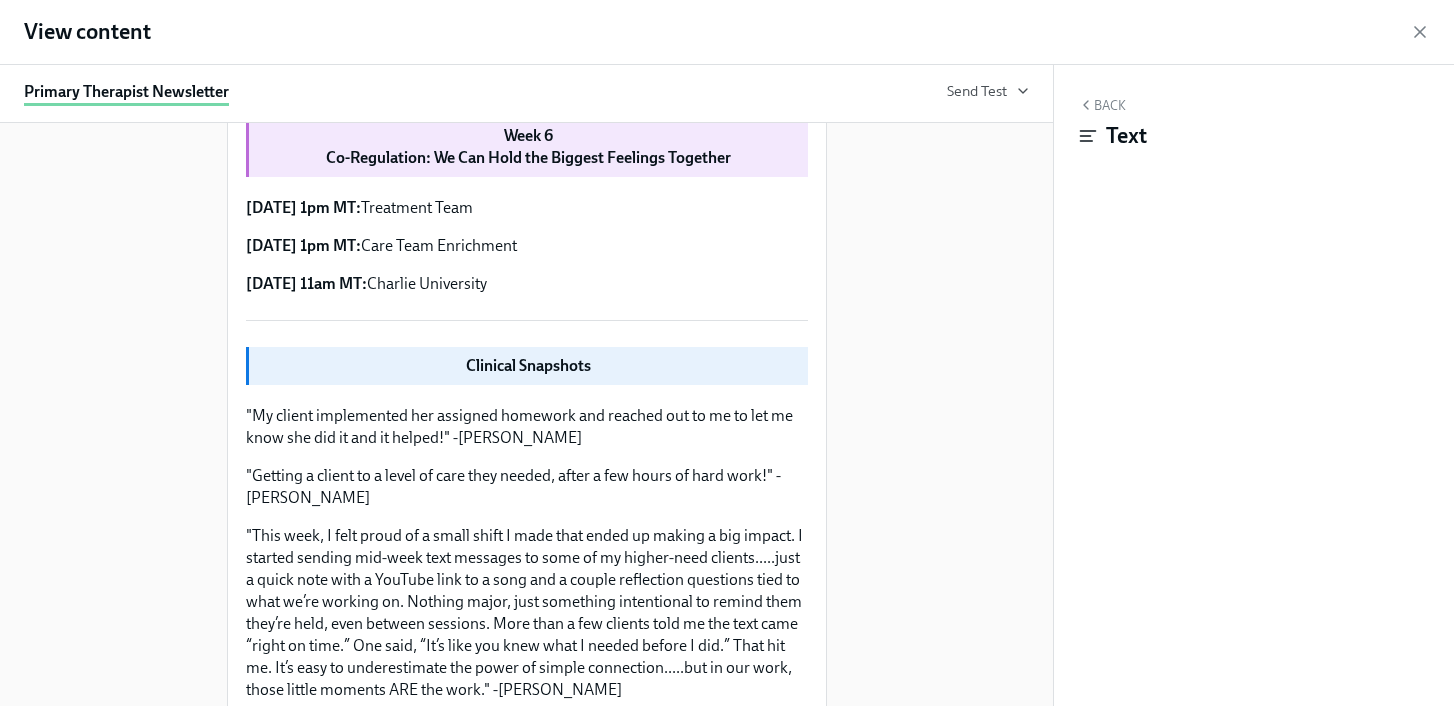 click on "⭐  New Age Expansion Courses Available ⭐
[MEDICAL_DATA] with Adults Ages [DEMOGRAPHIC_DATA]
DBT with Adults Ages [DEMOGRAPHIC_DATA] (optional)
📍Docebo → “My Courses and Learning Plans”
‼️Deadline:  [DATE]
For more information and resources on the Age Expansion, please refer to the Confluence page below!" at bounding box center (527, -402) 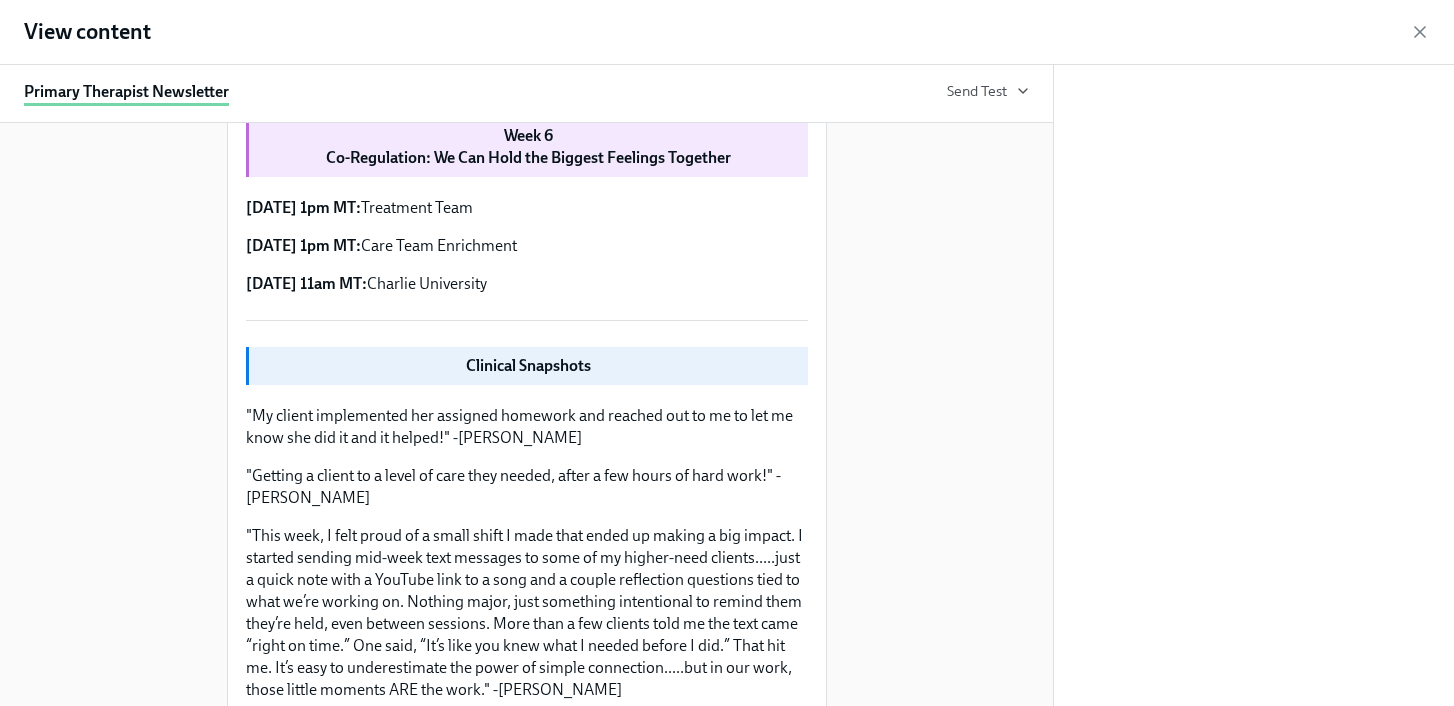 click on "Adults Ages [DEMOGRAPHIC_DATA] Confluence Page Not visited" at bounding box center [527, -253] 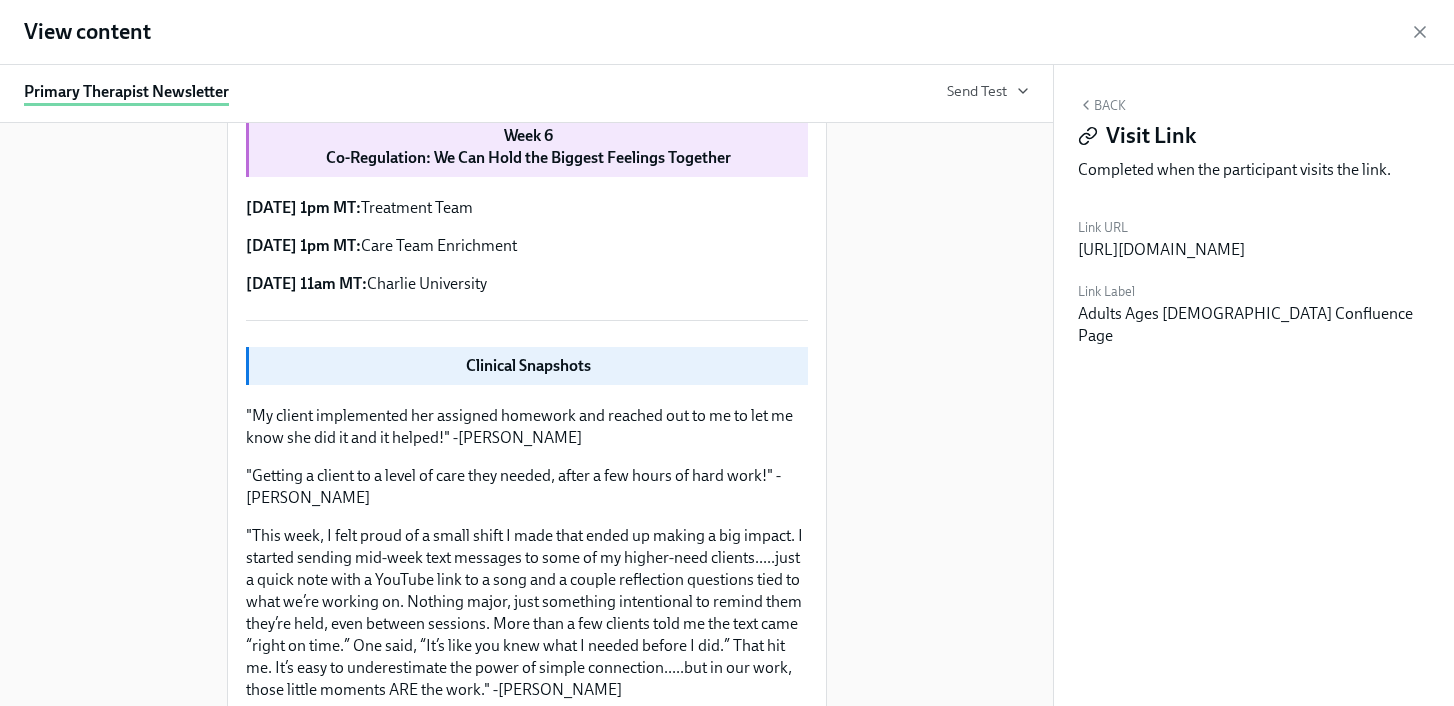 click on "⭐  New Age Expansion Courses Available ⭐
[MEDICAL_DATA] with Adults Ages [DEMOGRAPHIC_DATA]
DBT with Adults Ages [DEMOGRAPHIC_DATA] (optional)
📍Docebo → “My Courses and Learning Plans”
‼️Deadline:  [DATE]
For more information and resources on the Age Expansion, please refer to the Confluence page below!" at bounding box center [527, -402] 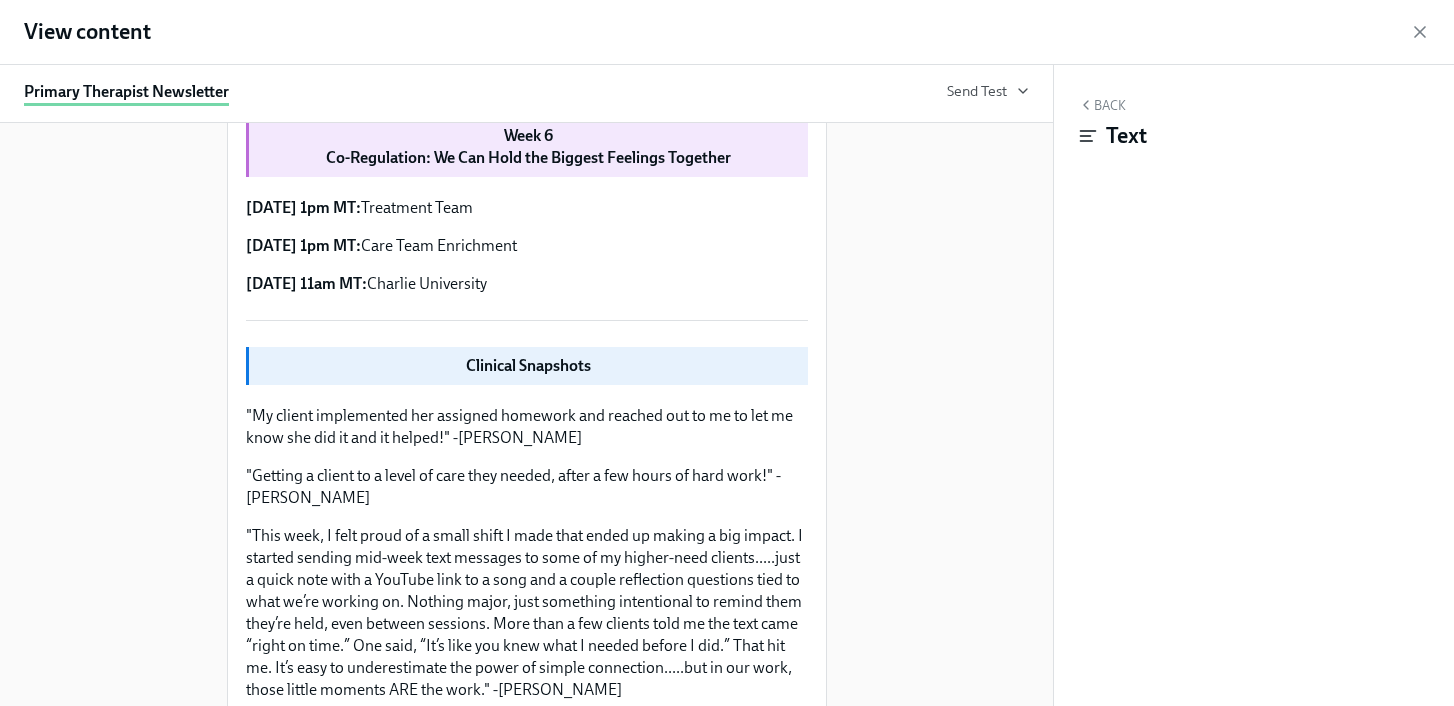 click on "⭐  New Age Expansion Courses Available ⭐
[MEDICAL_DATA] with Adults Ages [DEMOGRAPHIC_DATA]
DBT with Adults Ages [DEMOGRAPHIC_DATA] (optional)
📍Docebo → “My Courses and Learning Plans”
‼️Deadline:  [DATE]
For more information and resources on the Age Expansion, please refer to the Confluence page below!" at bounding box center (527, -402) 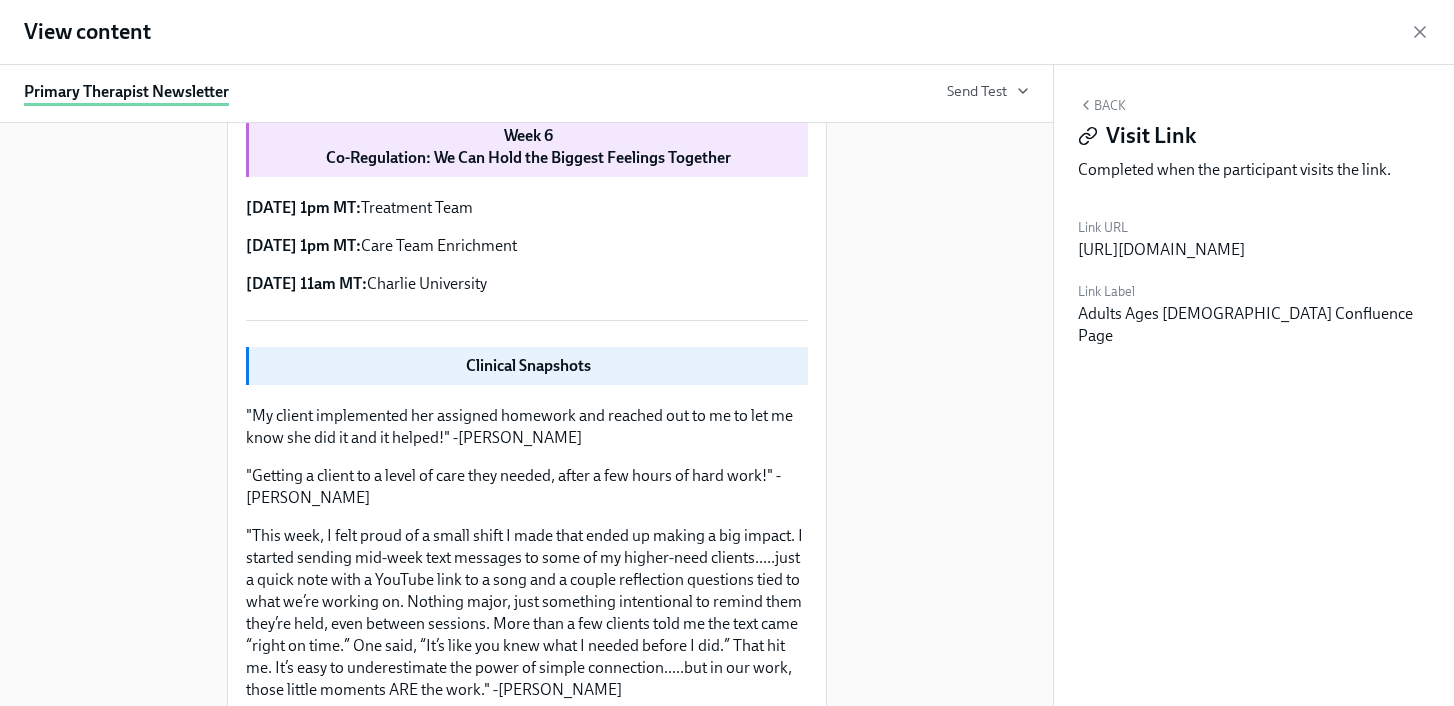 click on "[URL][DOMAIN_NAME]" at bounding box center (1161, 250) 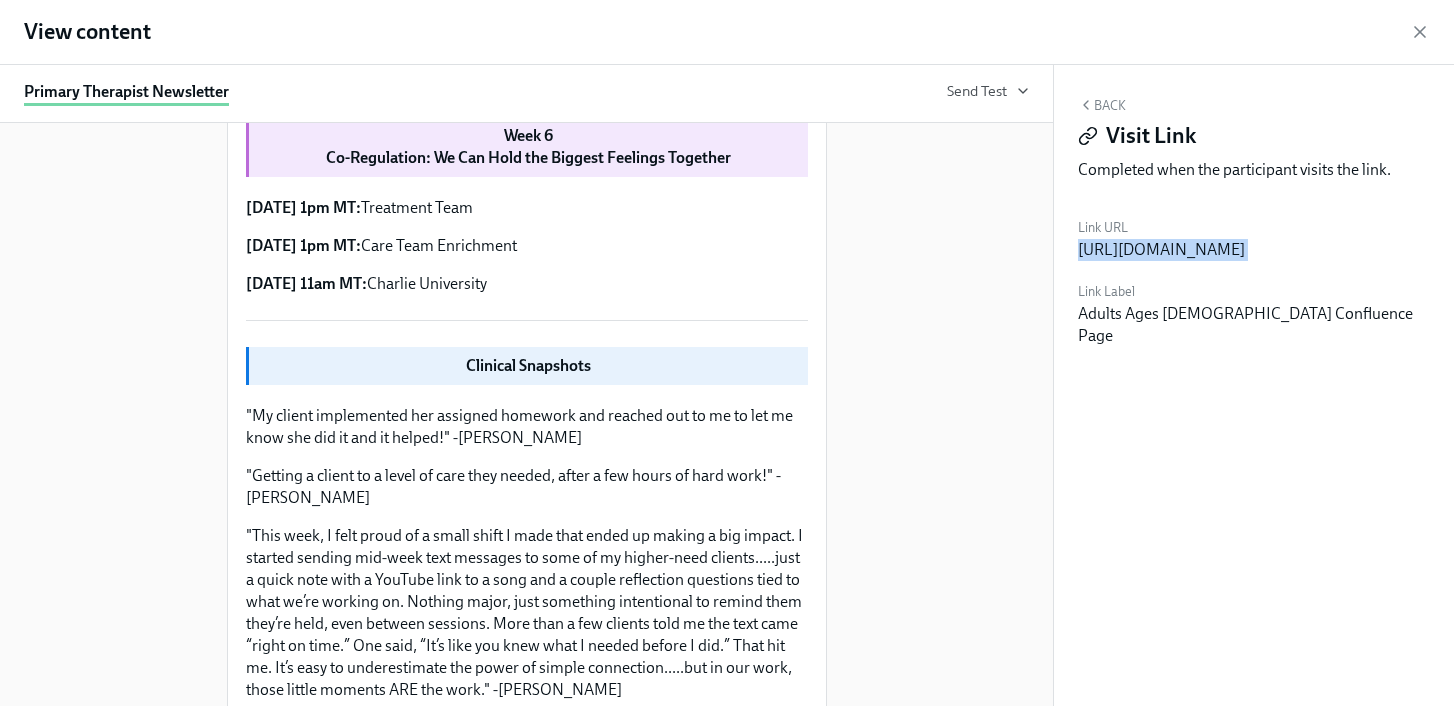 click on "[URL][DOMAIN_NAME]" at bounding box center (1161, 250) 